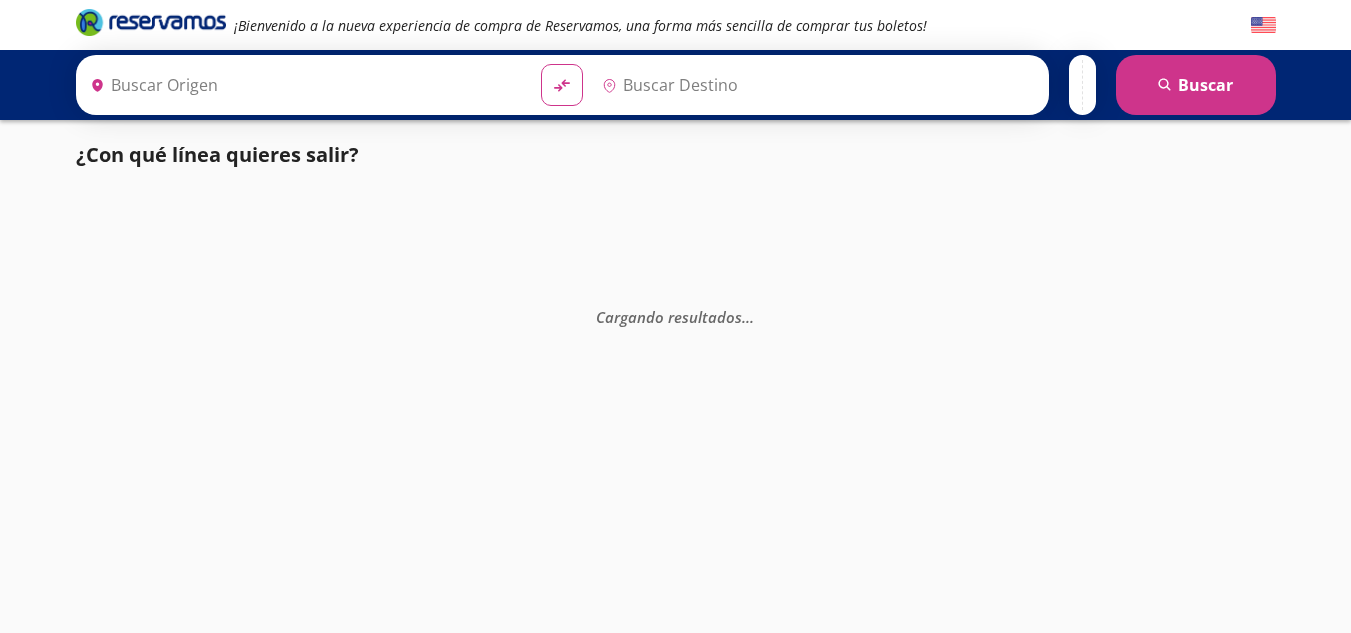 scroll, scrollTop: 0, scrollLeft: 0, axis: both 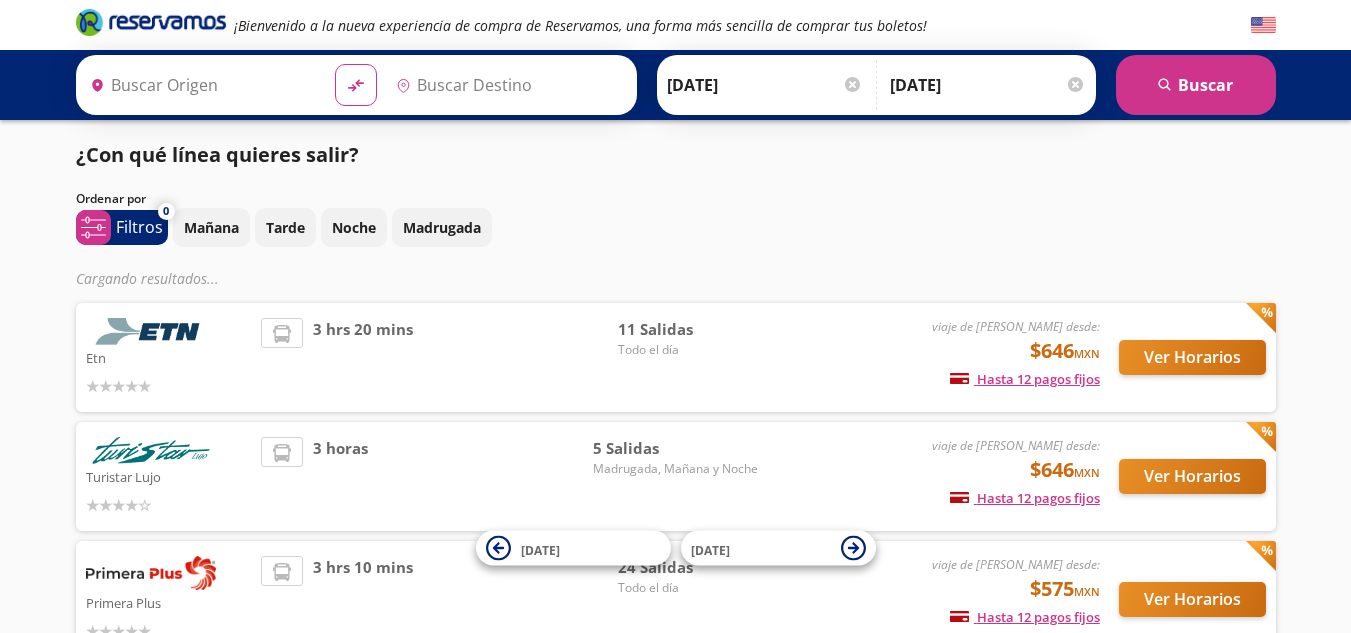 type on "[GEOGRAPHIC_DATA], [GEOGRAPHIC_DATA]" 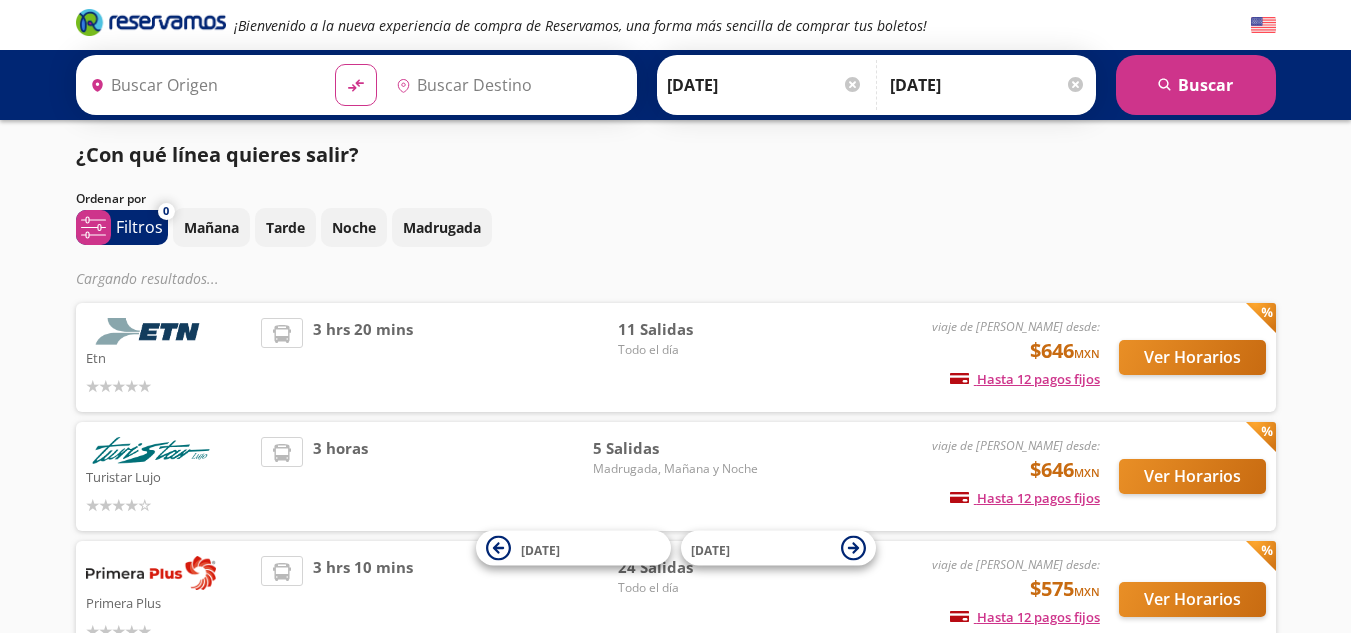type on "[GEOGRAPHIC_DATA], [GEOGRAPHIC_DATA]" 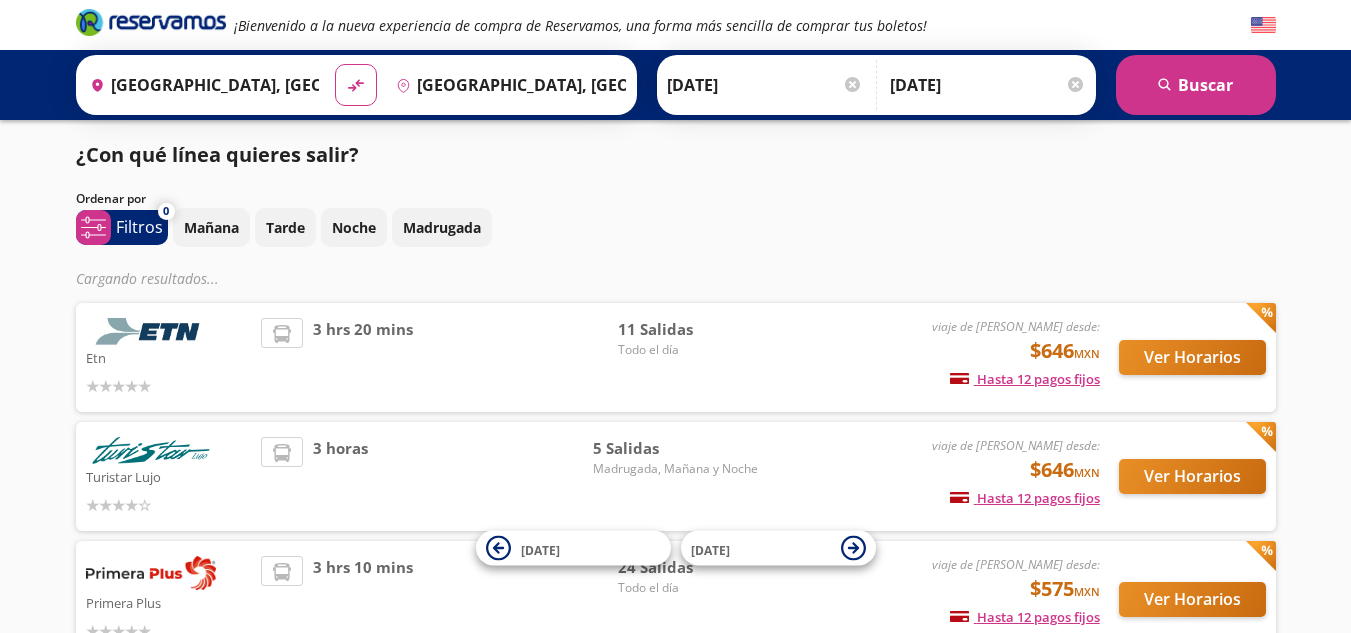 scroll, scrollTop: 0, scrollLeft: 0, axis: both 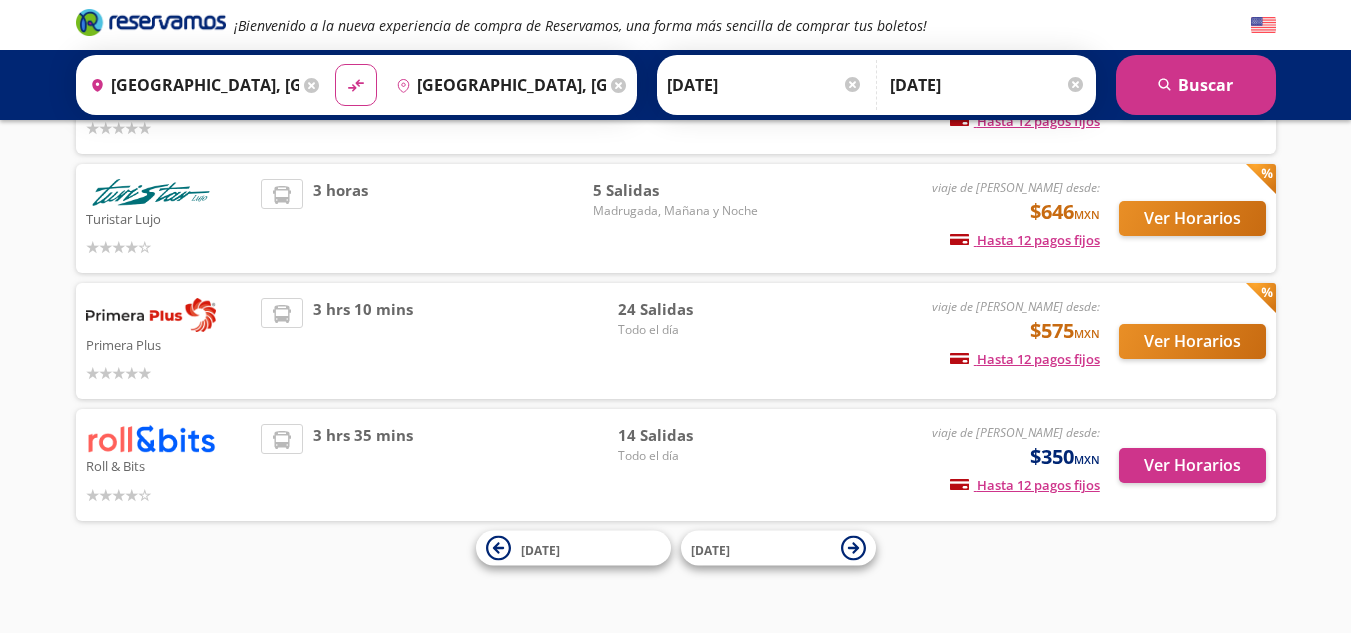 click on "¡Bienvenido a la nueva experiencia de compra de Reservamos, una forma más sencilla de comprar tus boletos! Origen
heroicons:map-pin-20-solid
[GEOGRAPHIC_DATA], [GEOGRAPHIC_DATA]
Destino
pin-outline
[GEOGRAPHIC_DATA], [GEOGRAPHIC_DATA]
material-symbols:compare-arrows-rounded
[PERSON_NAME] [DATE]
Agosto" at bounding box center [675, 186] 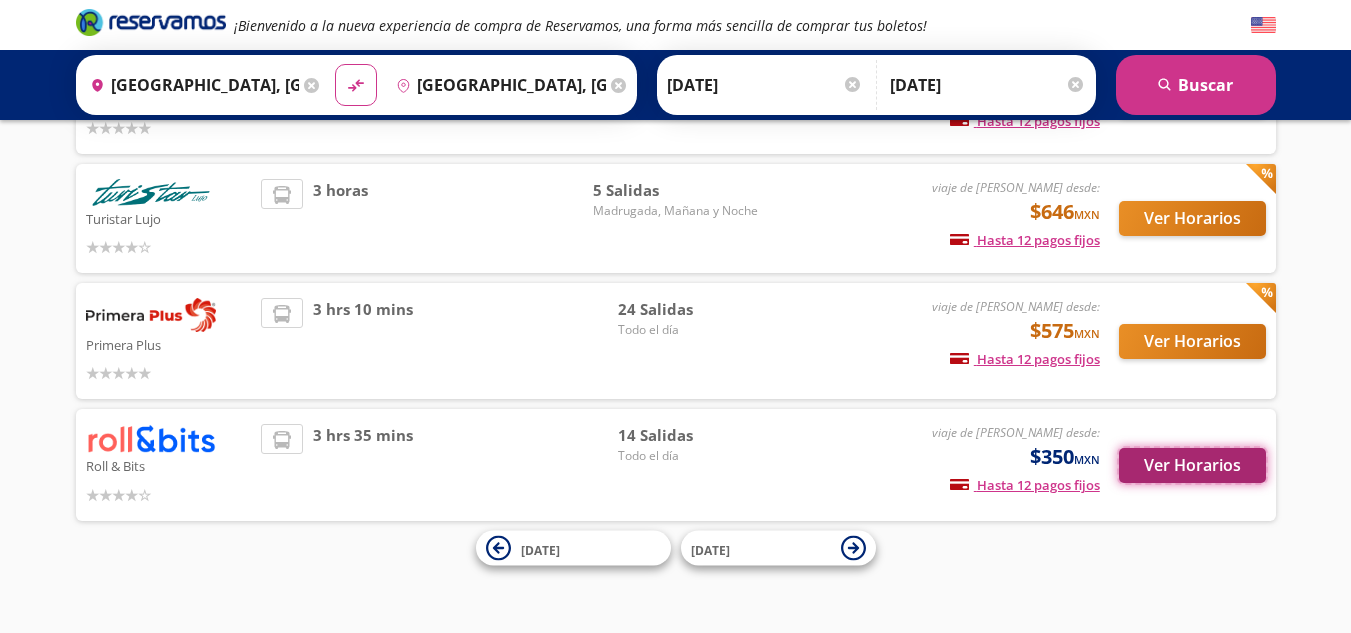 click on "Ver Horarios" at bounding box center [1192, 465] 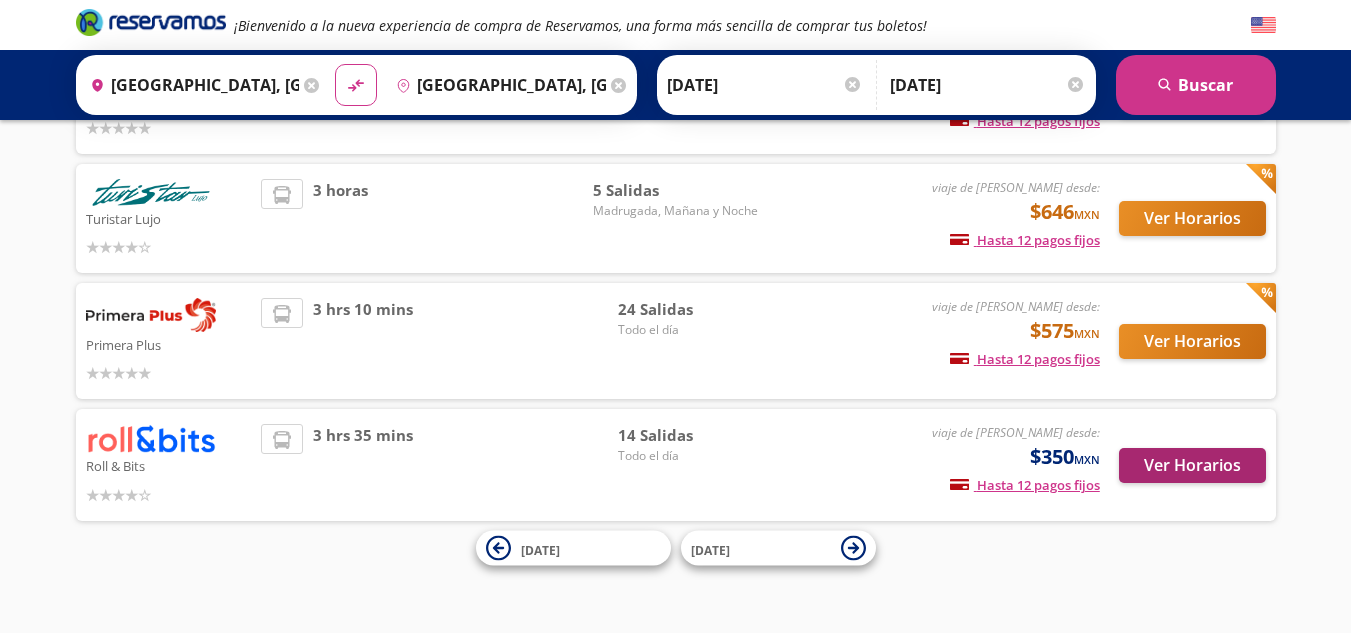 scroll, scrollTop: 0, scrollLeft: 0, axis: both 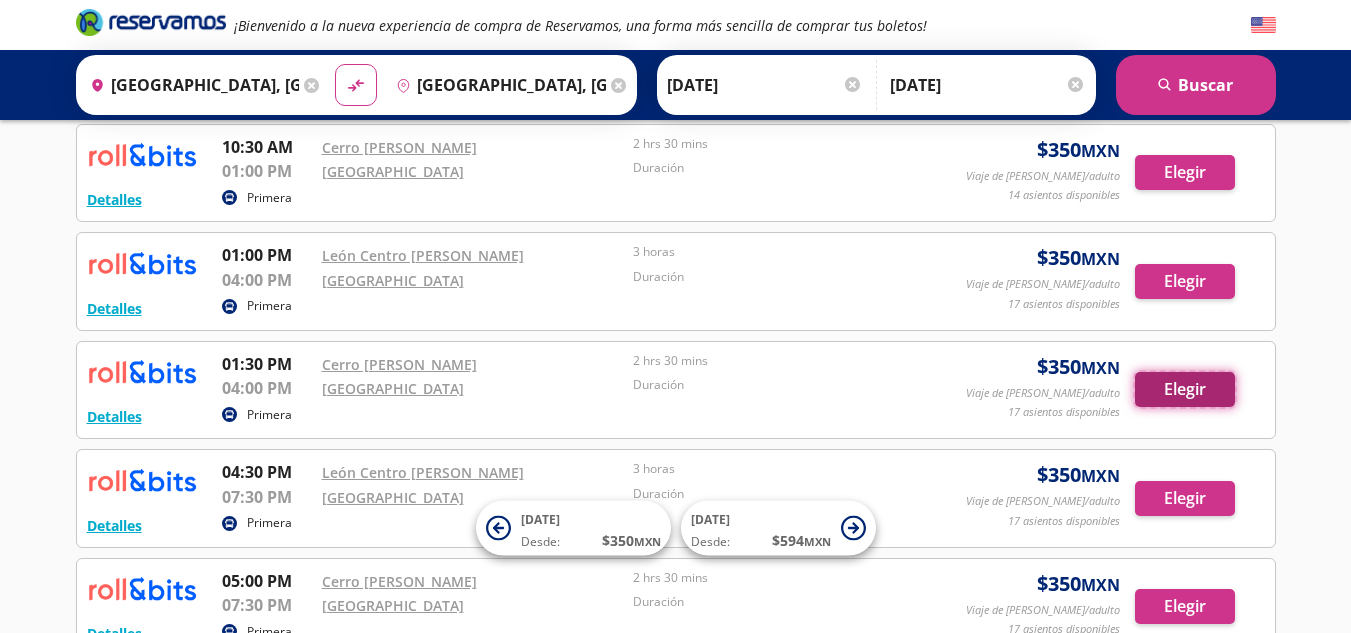 click on "Elegir" at bounding box center (1185, 389) 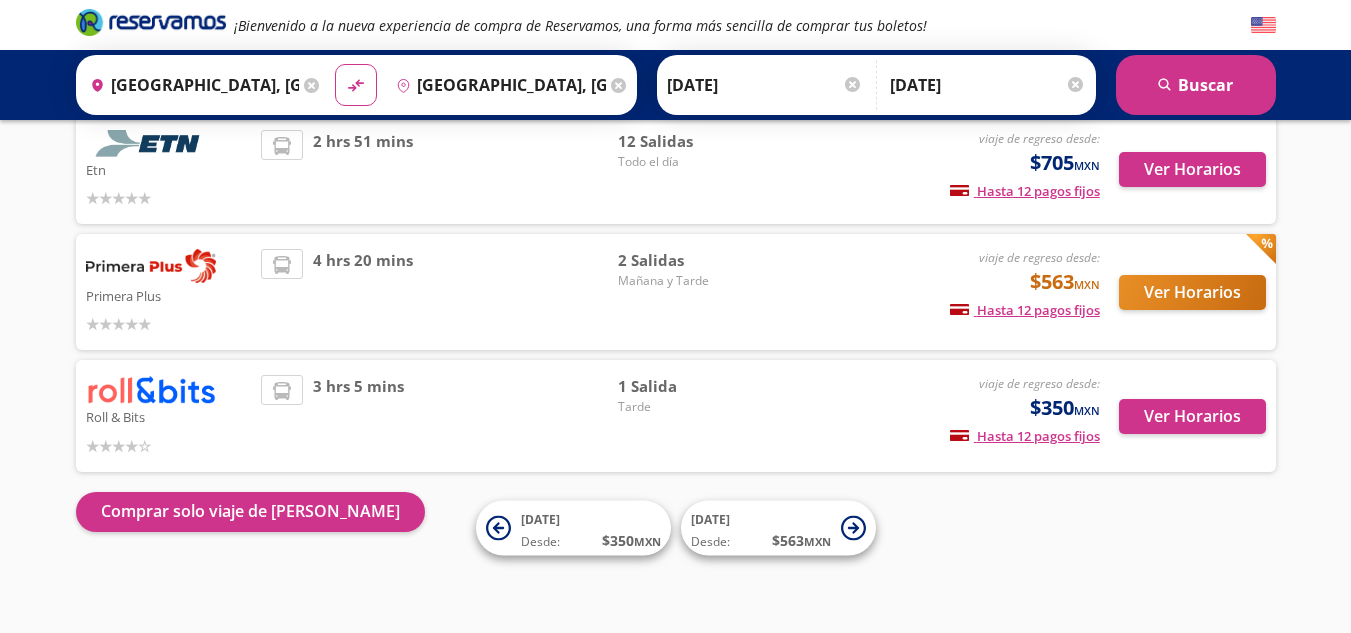 scroll, scrollTop: 267, scrollLeft: 0, axis: vertical 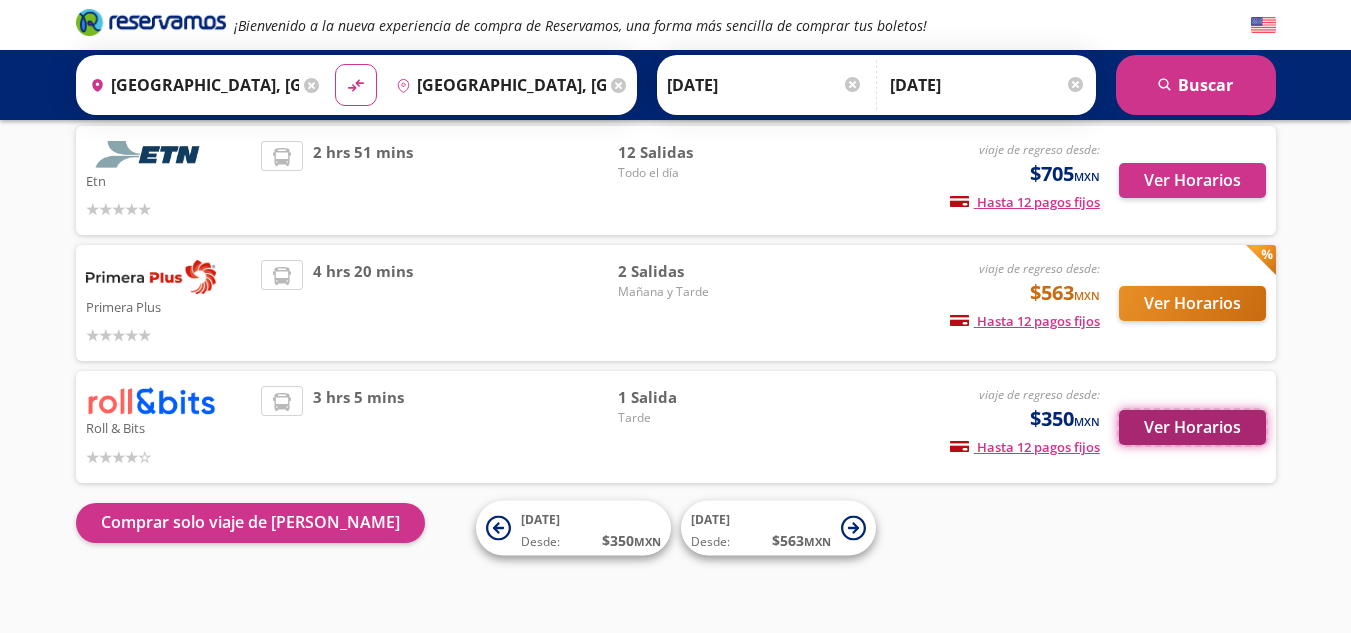 click on "Ver Horarios" at bounding box center [1192, 427] 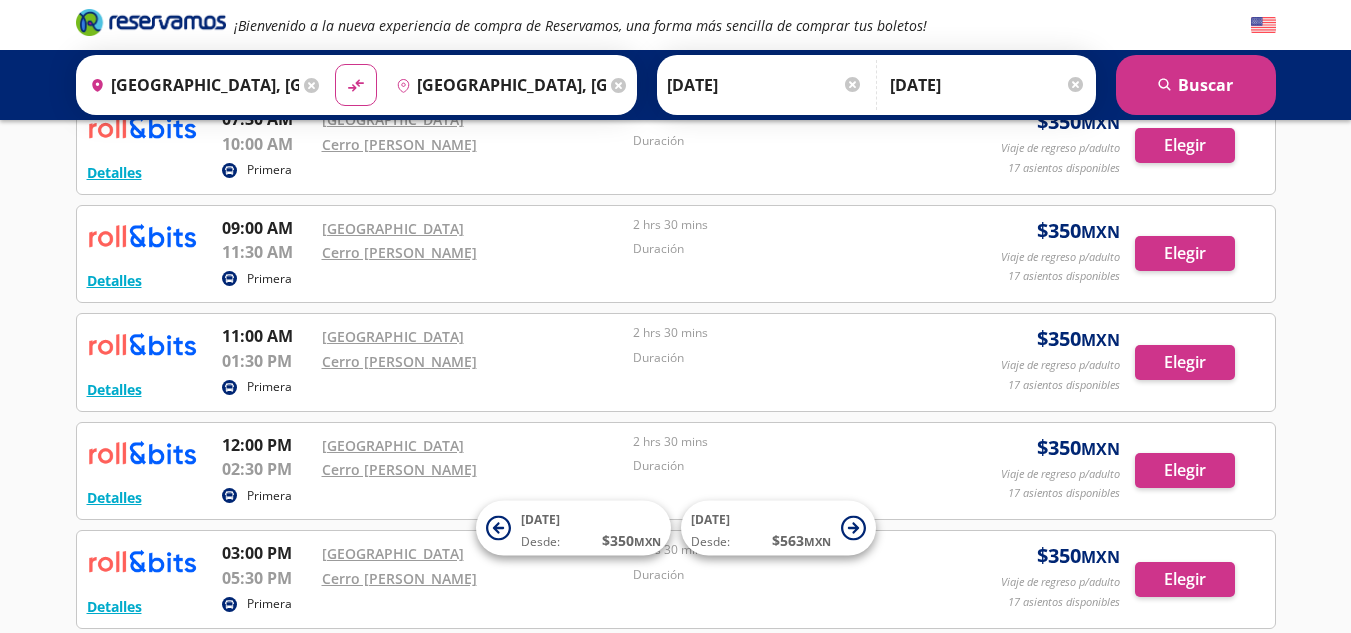 scroll, scrollTop: 0, scrollLeft: 0, axis: both 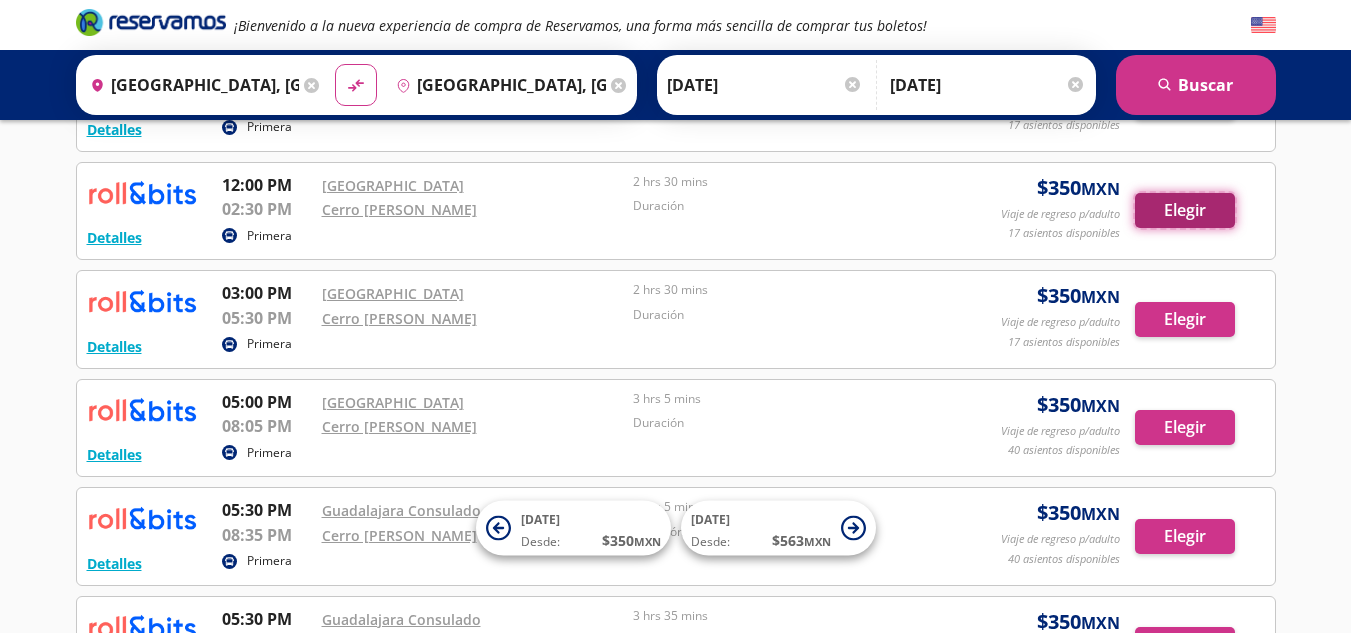 click on "Elegir" at bounding box center (1185, 210) 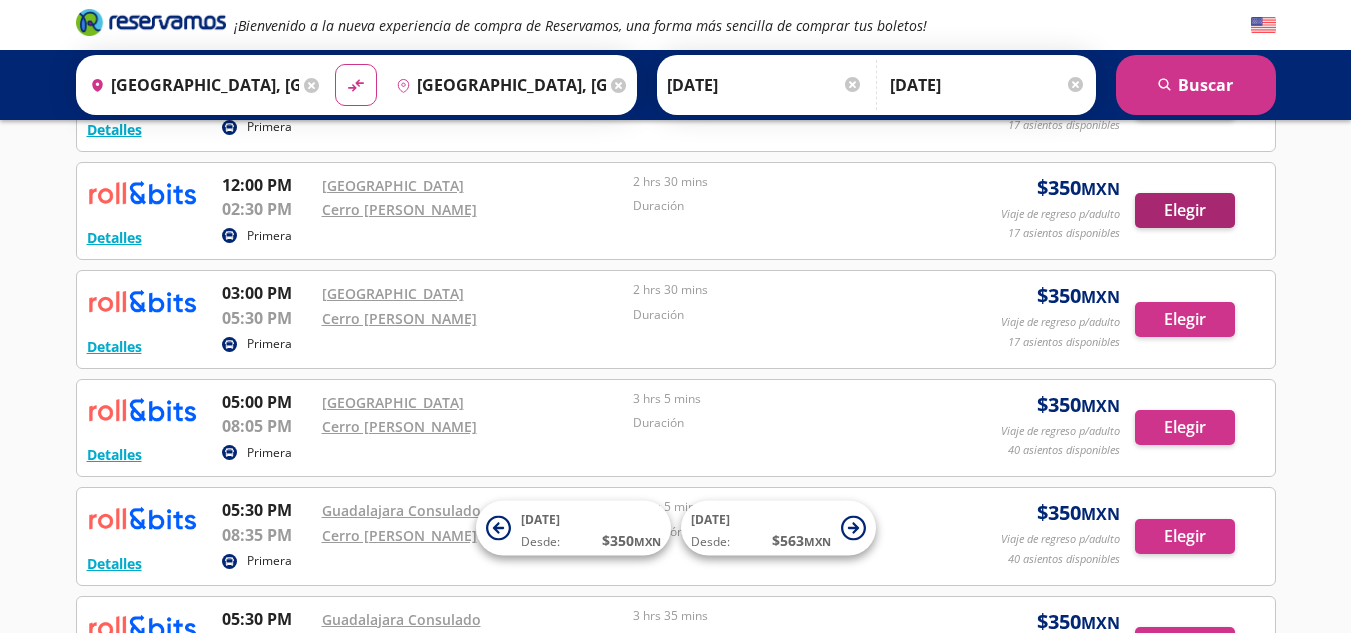 scroll, scrollTop: 0, scrollLeft: 0, axis: both 